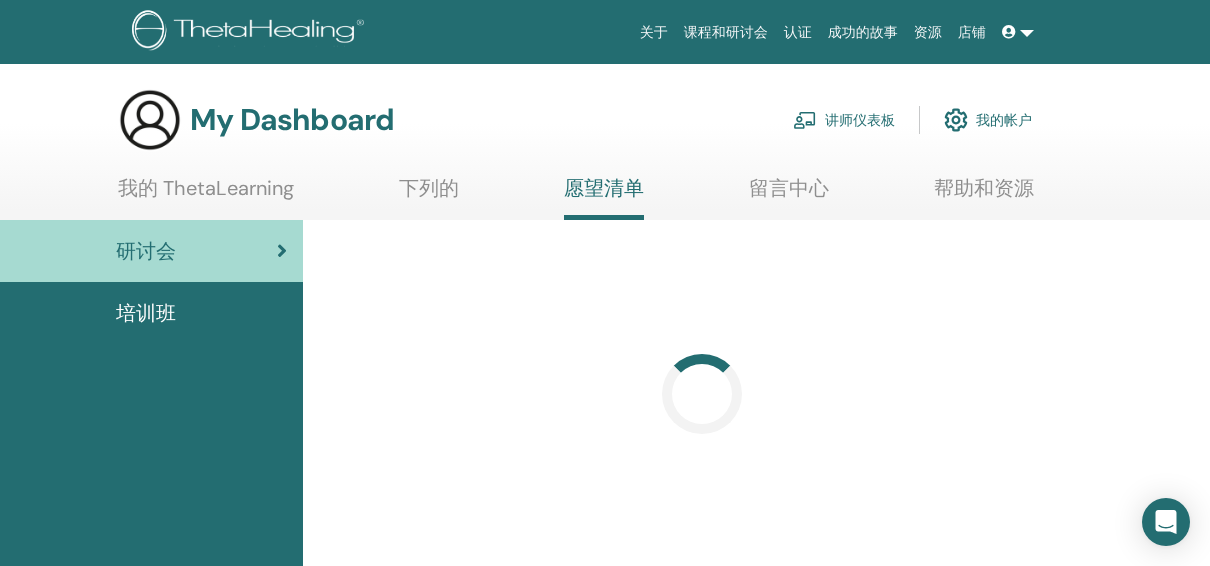 scroll, scrollTop: 0, scrollLeft: 0, axis: both 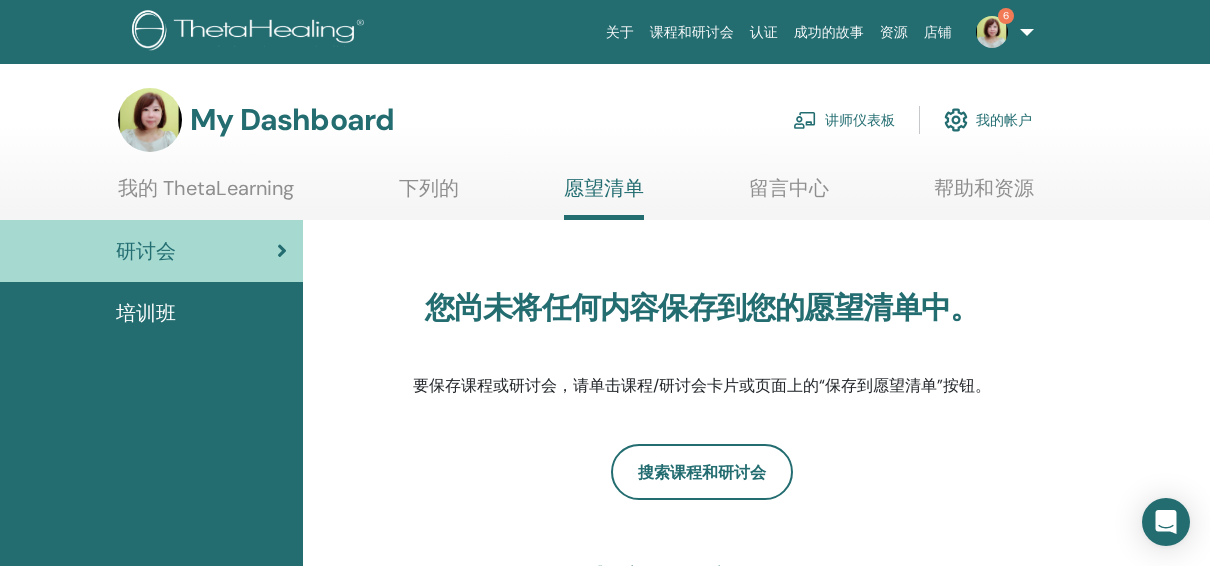 click on "讲师仪表板" at bounding box center [844, 120] 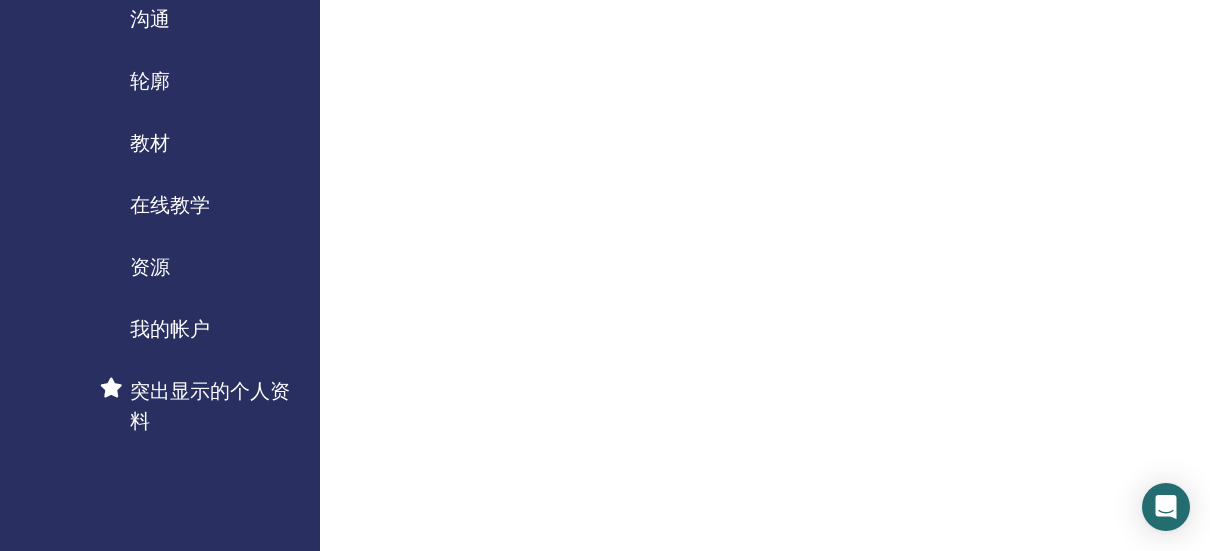 scroll, scrollTop: 0, scrollLeft: 0, axis: both 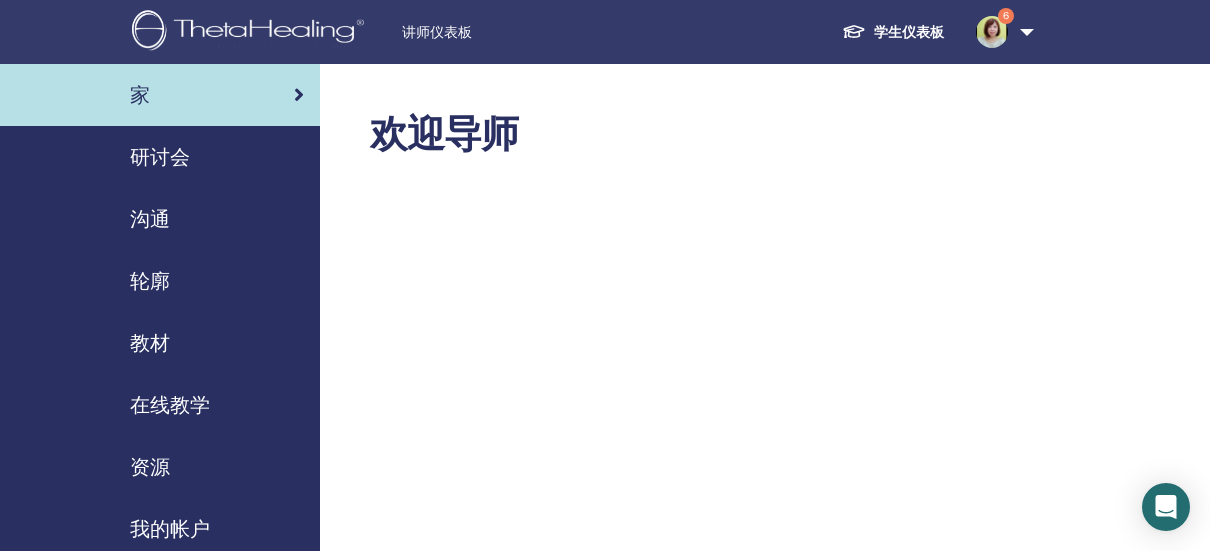click on "教材" at bounding box center [150, 343] 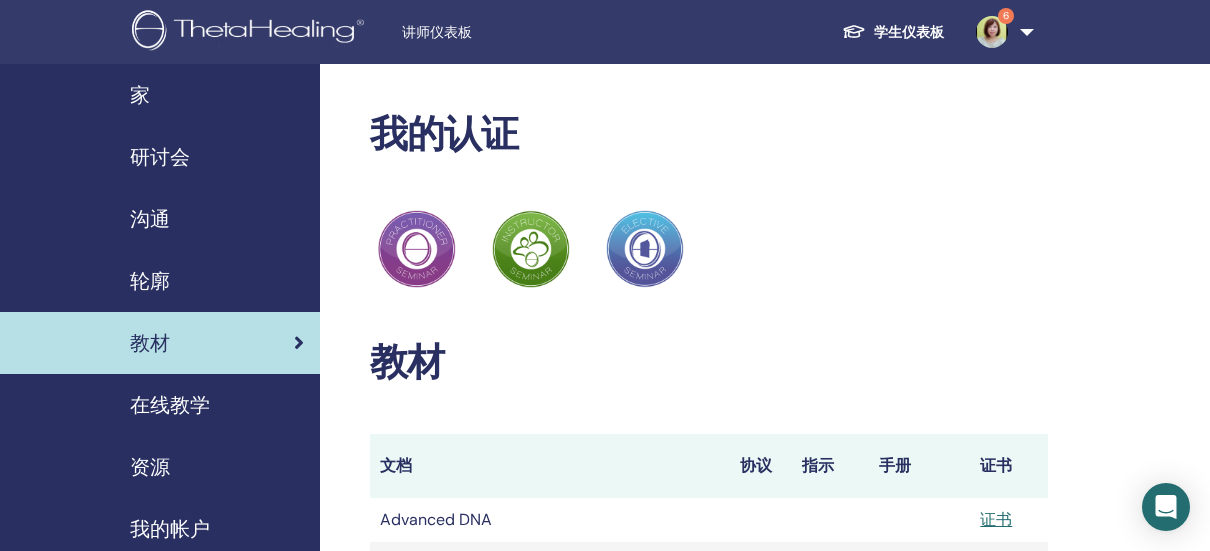 scroll, scrollTop: 0, scrollLeft: 0, axis: both 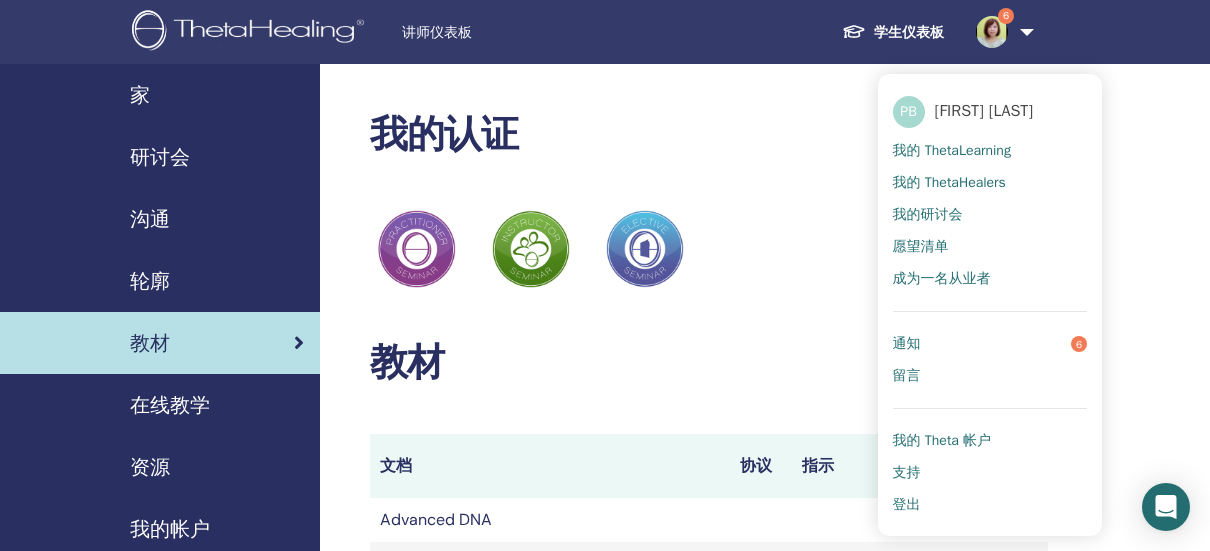 click on "通知 6" at bounding box center [990, 344] 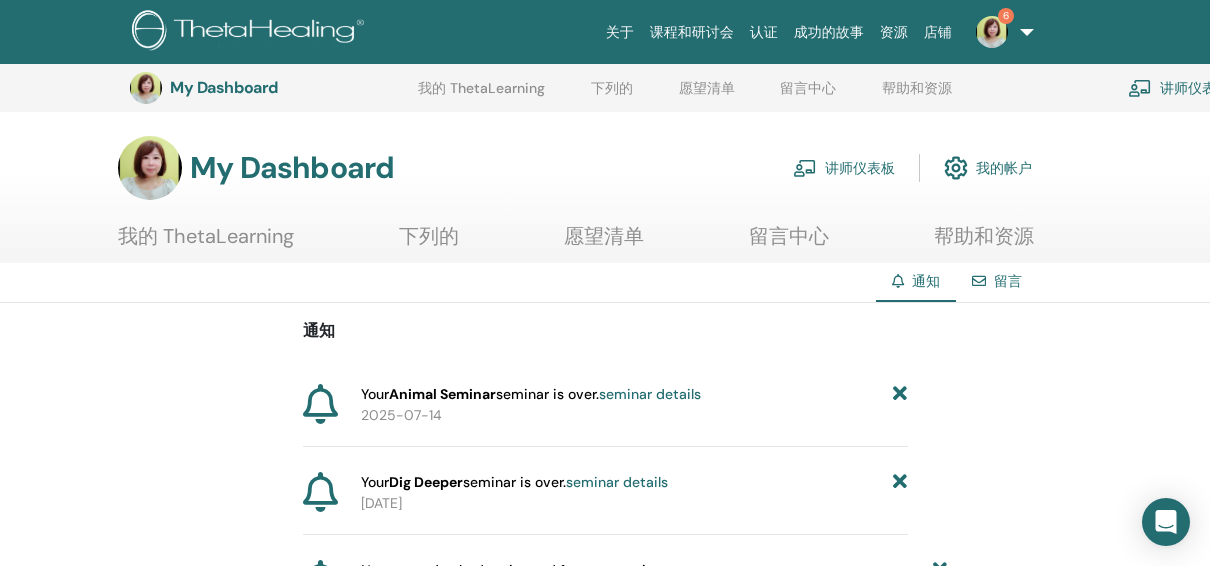 scroll, scrollTop: 0, scrollLeft: 0, axis: both 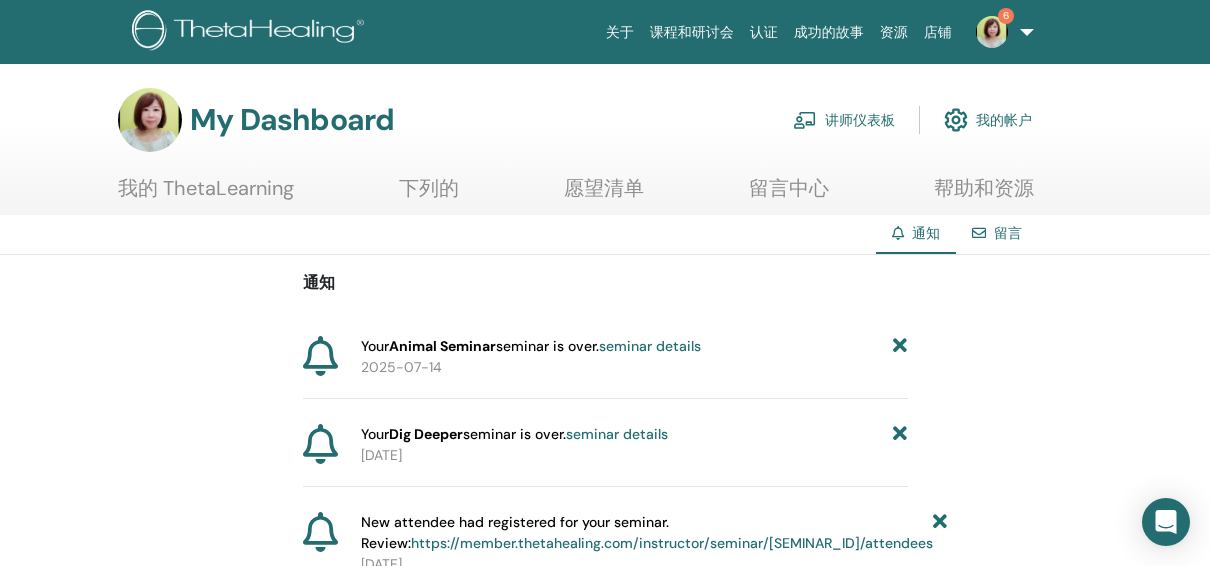 click on "愿望清单" at bounding box center (604, 195) 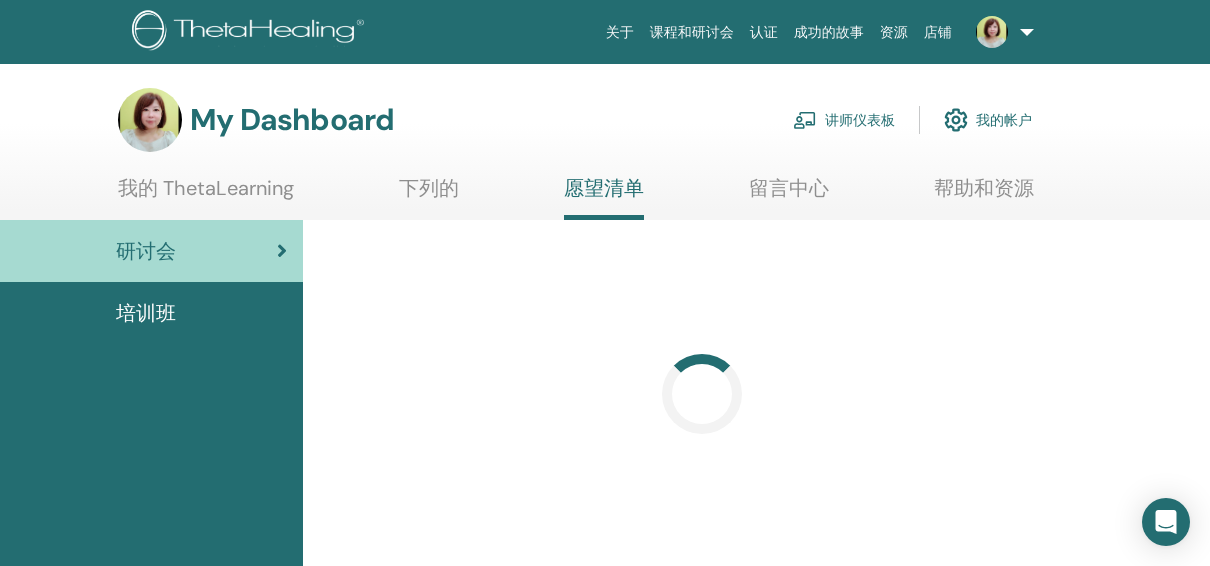 scroll, scrollTop: 0, scrollLeft: 0, axis: both 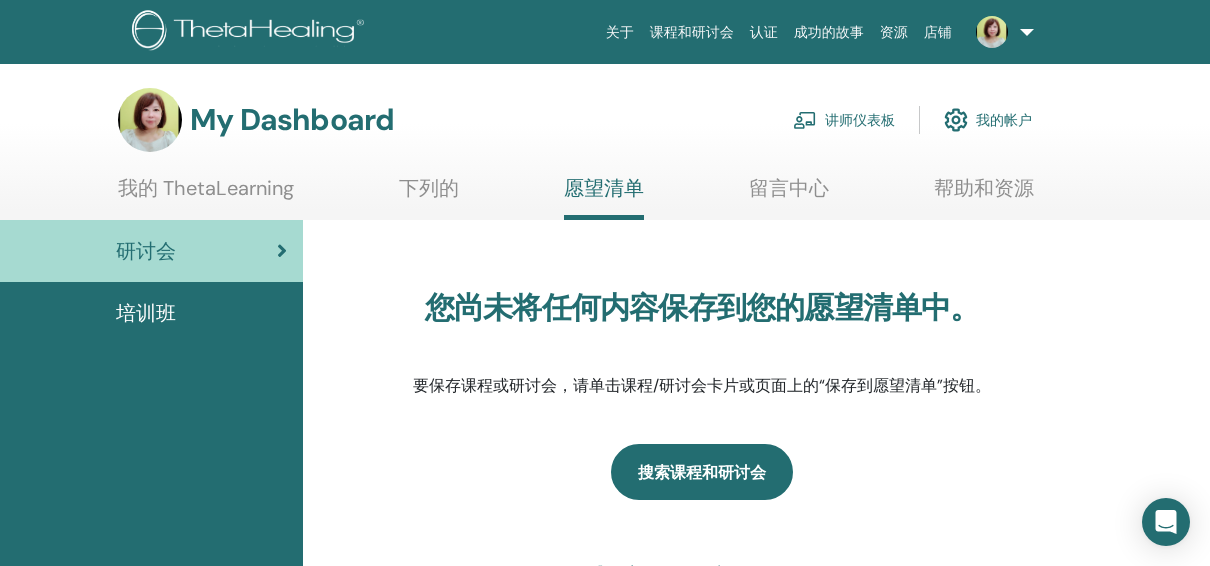 click on "搜索课程和研讨会" at bounding box center (702, 472) 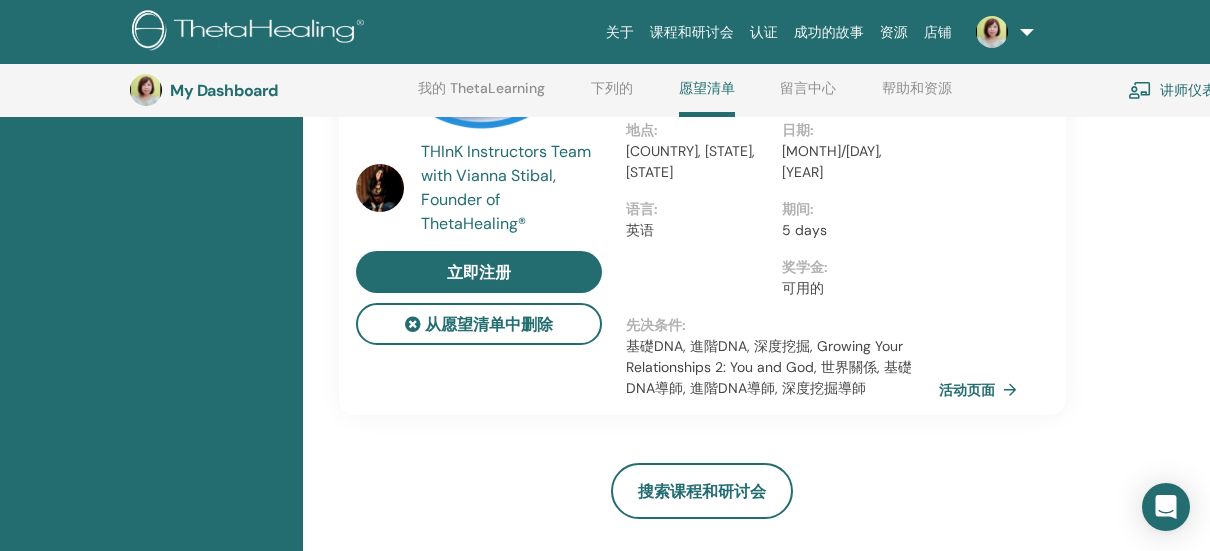 scroll, scrollTop: 952, scrollLeft: 0, axis: vertical 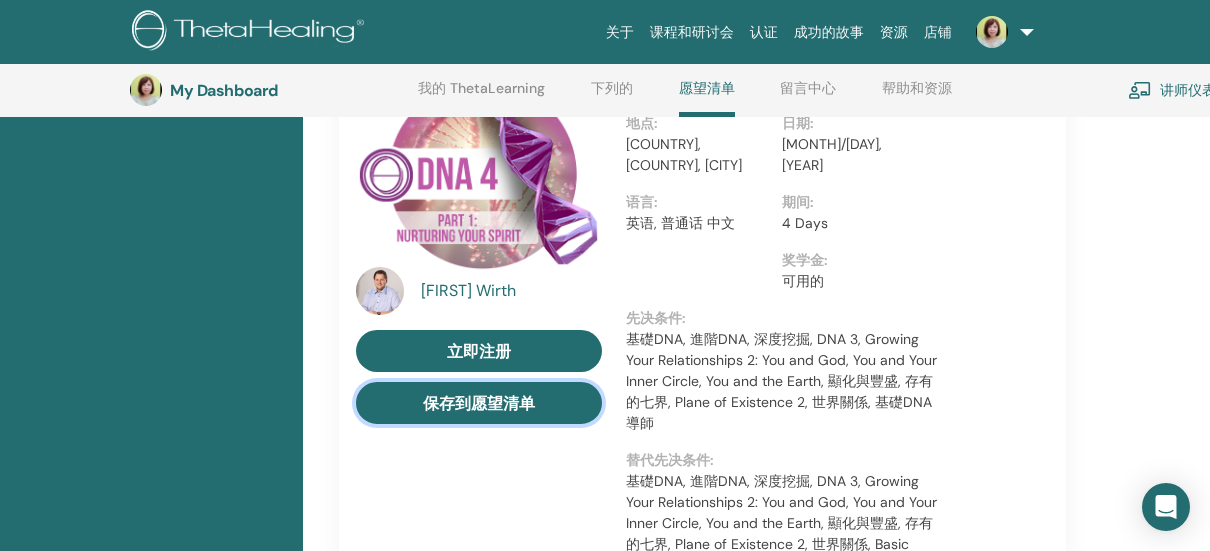 click on "保存到愿望清单" at bounding box center (479, 403) 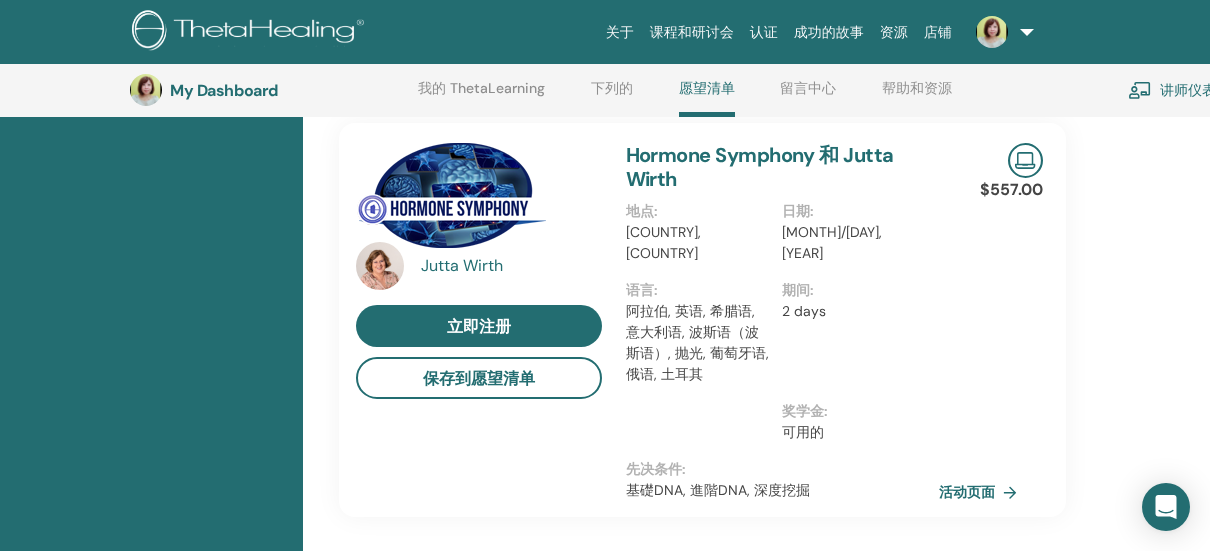 scroll, scrollTop: 2352, scrollLeft: 0, axis: vertical 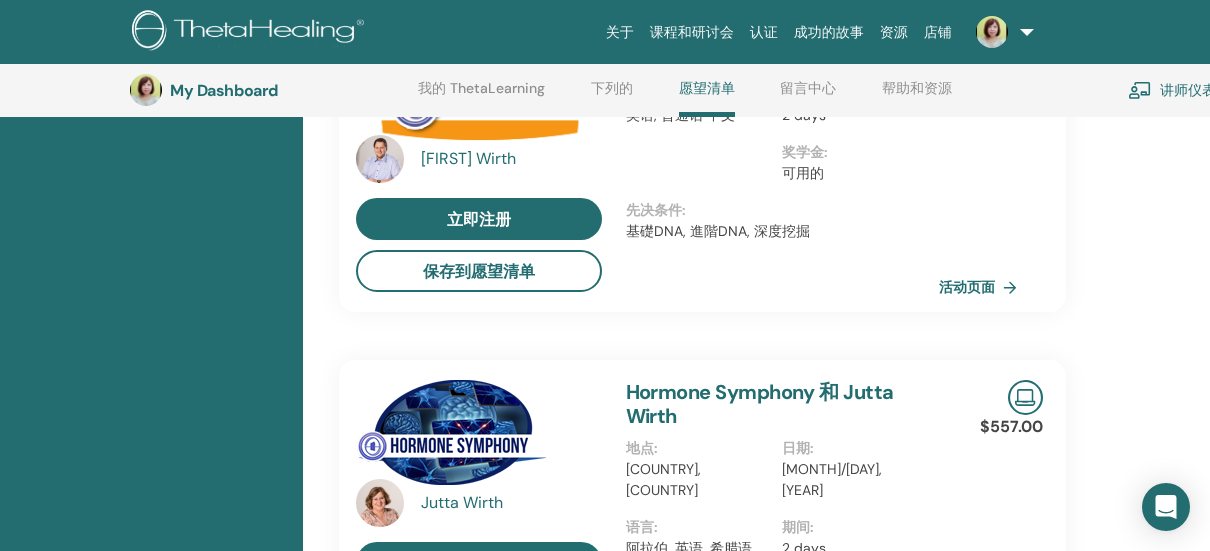 click on "课程和研讨会" at bounding box center [692, 32] 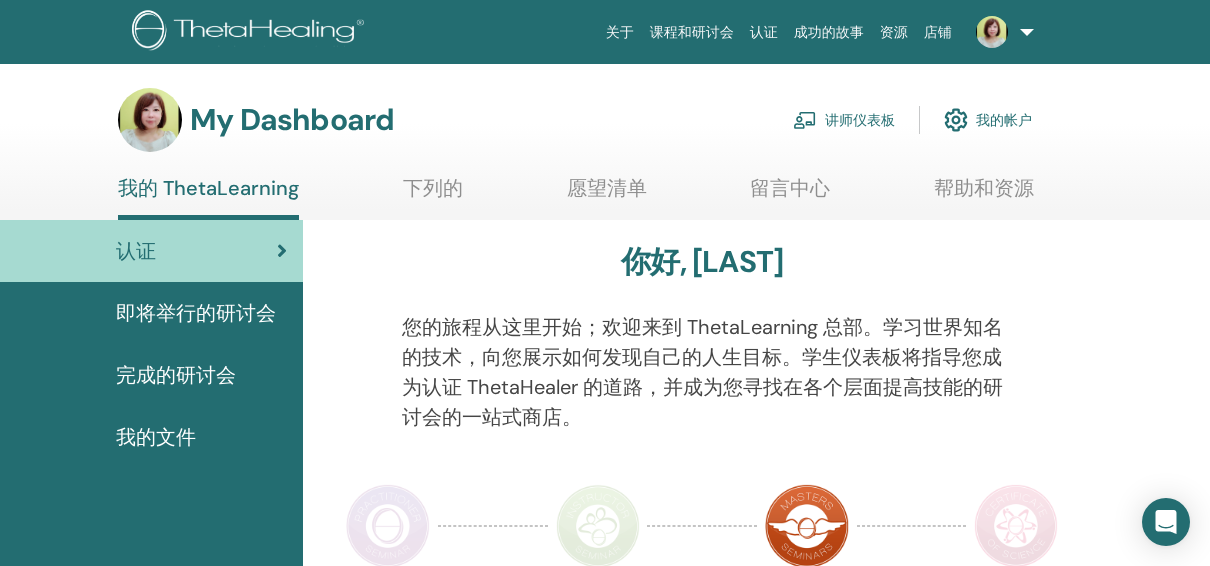 scroll, scrollTop: 0, scrollLeft: 0, axis: both 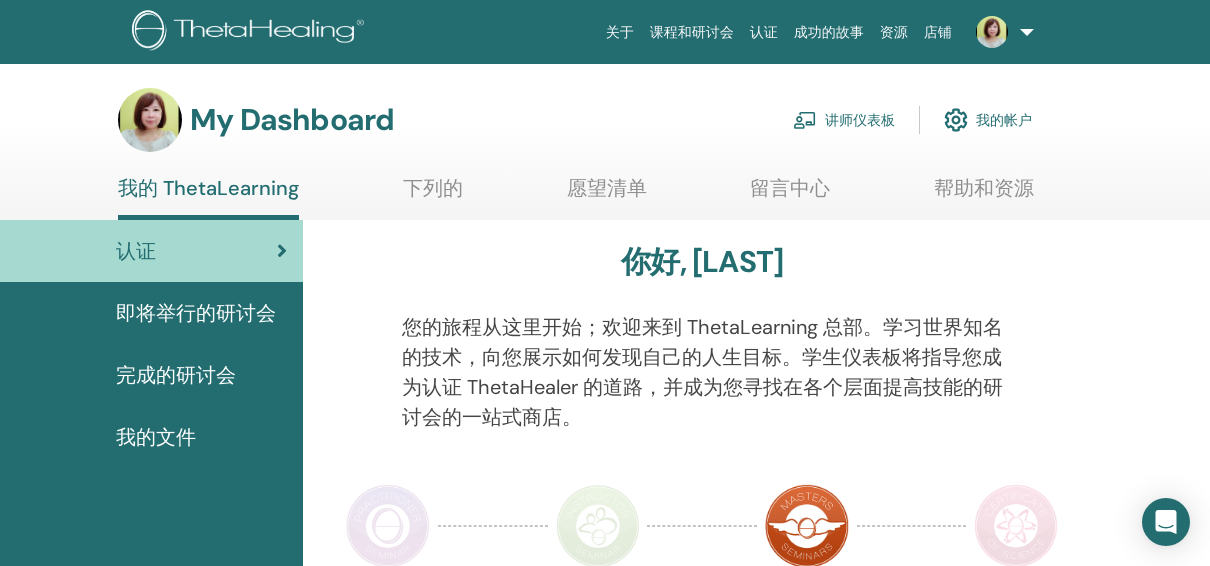 click on "讲师仪表板" at bounding box center [844, 120] 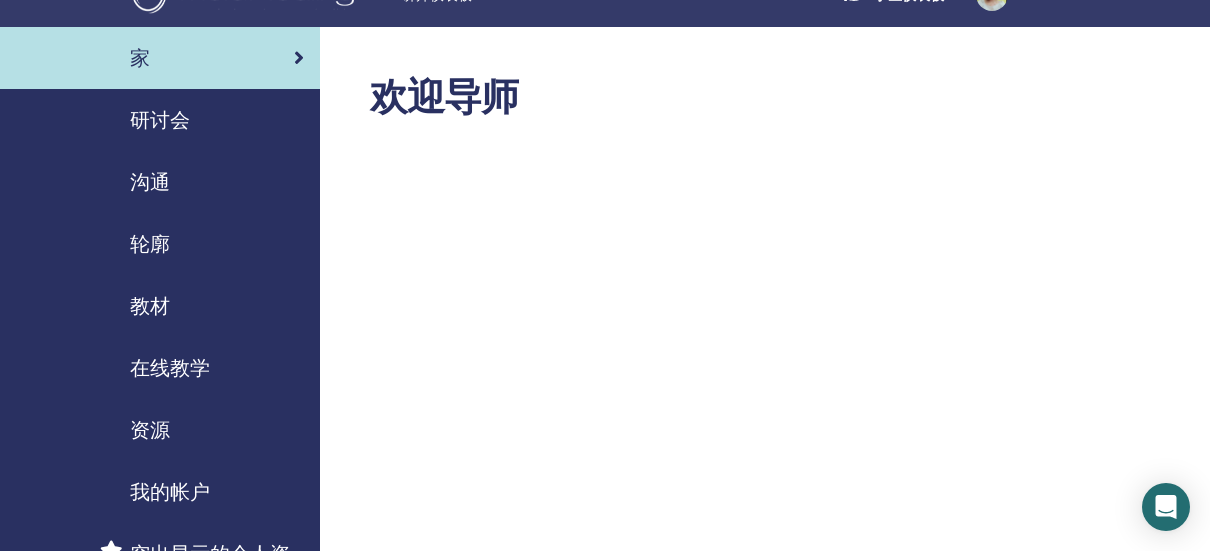 scroll, scrollTop: 0, scrollLeft: 0, axis: both 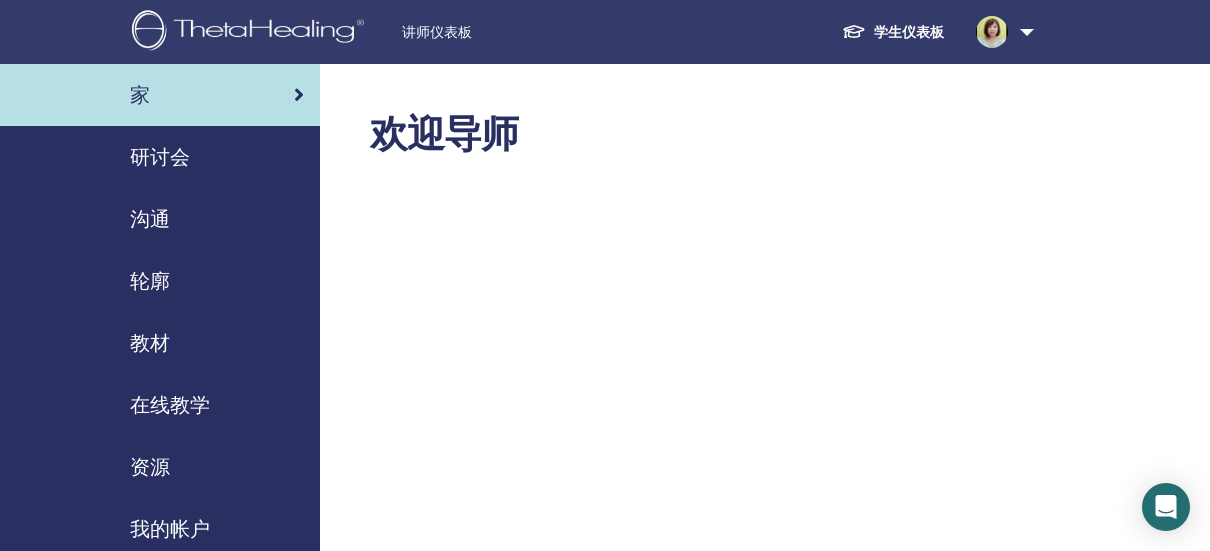 click on "研讨会" at bounding box center [160, 157] 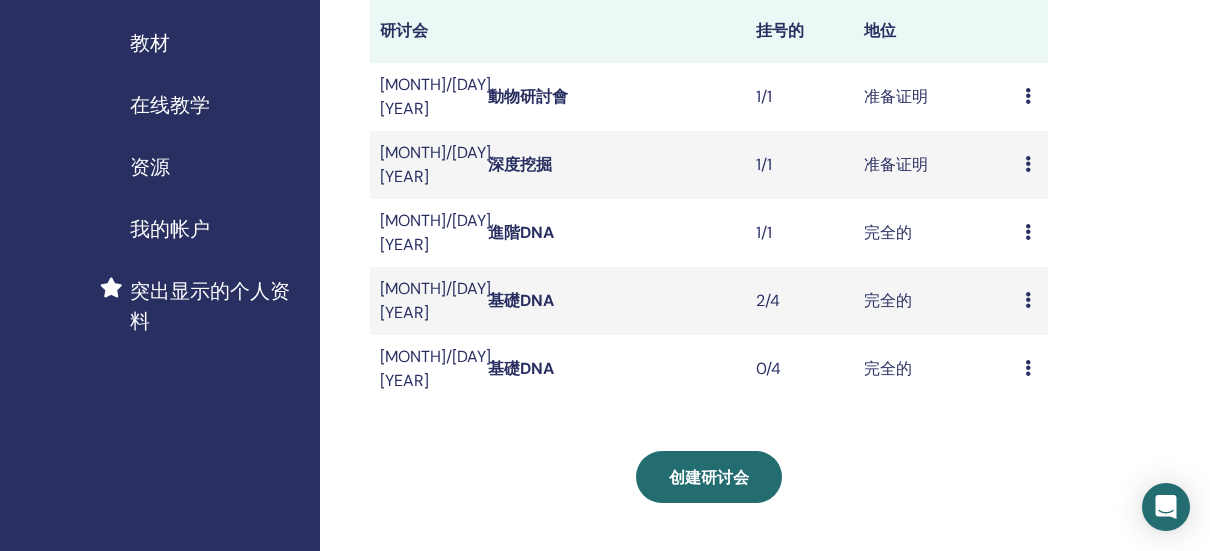 scroll, scrollTop: 100, scrollLeft: 0, axis: vertical 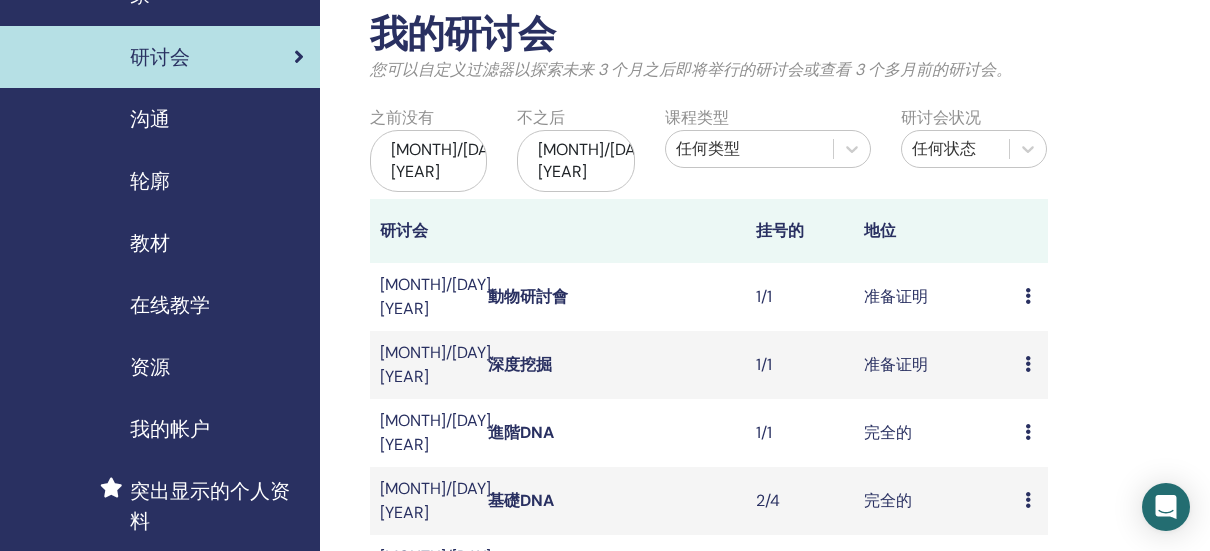click on "轮廓" at bounding box center (150, 181) 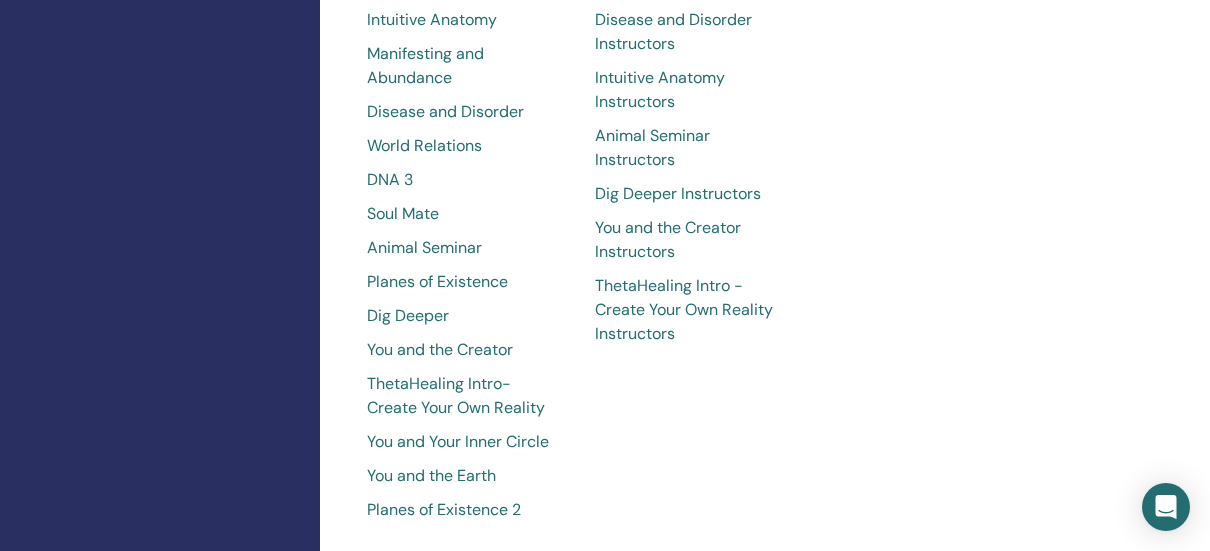 scroll, scrollTop: 1000, scrollLeft: 0, axis: vertical 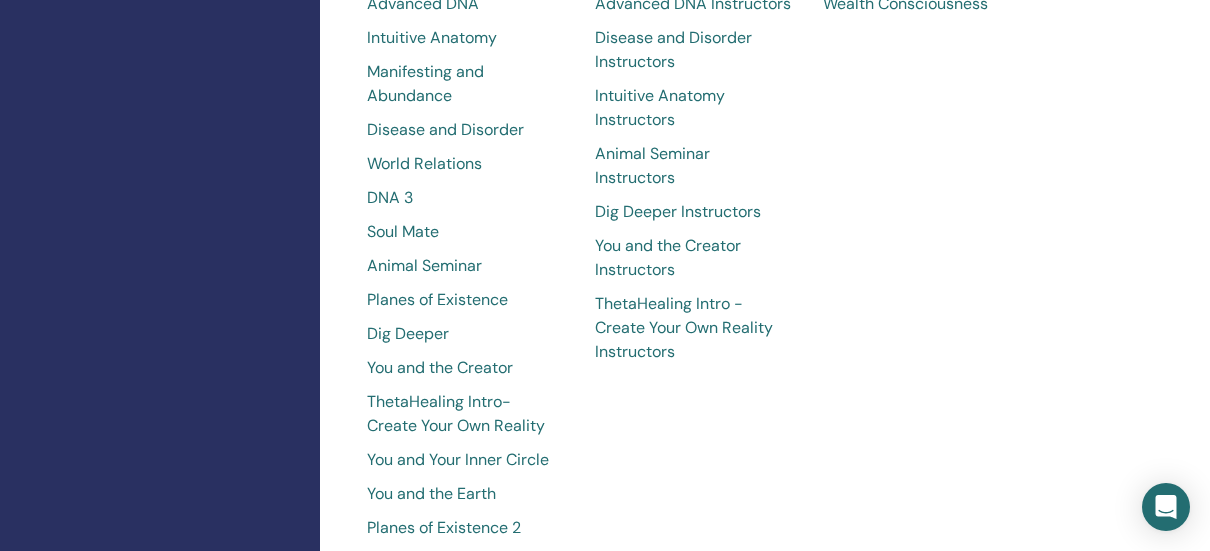 click on "Intuitive Anatomy" at bounding box center (466, 38) 